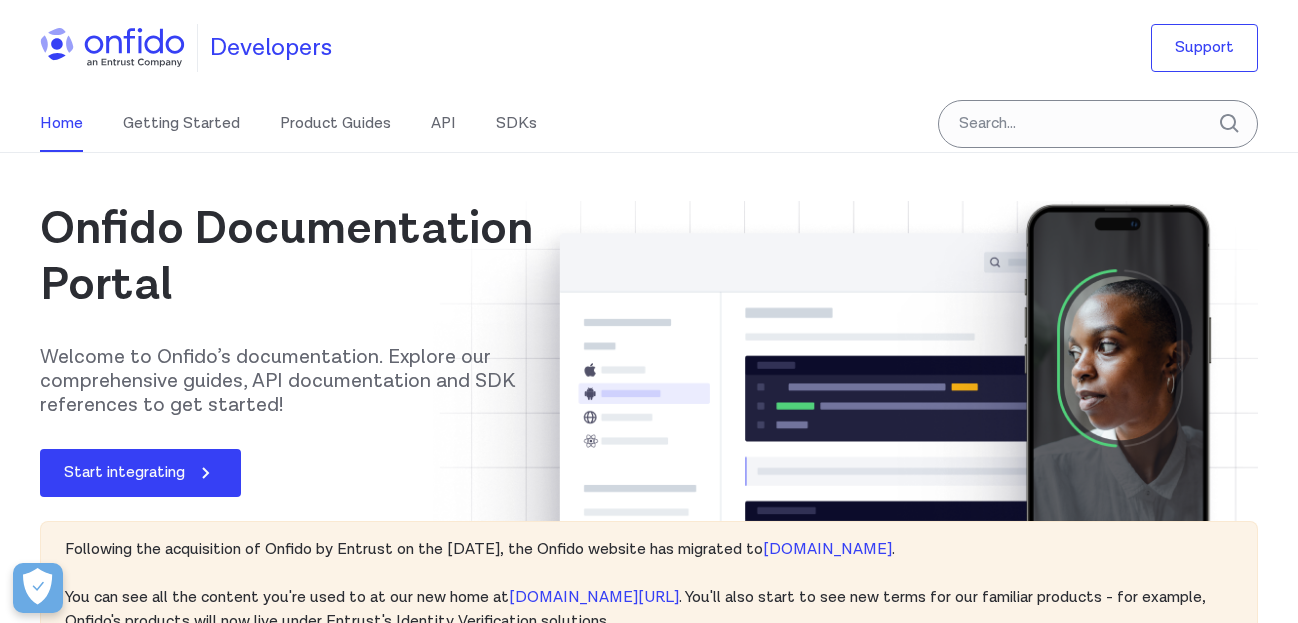 scroll, scrollTop: 0, scrollLeft: 0, axis: both 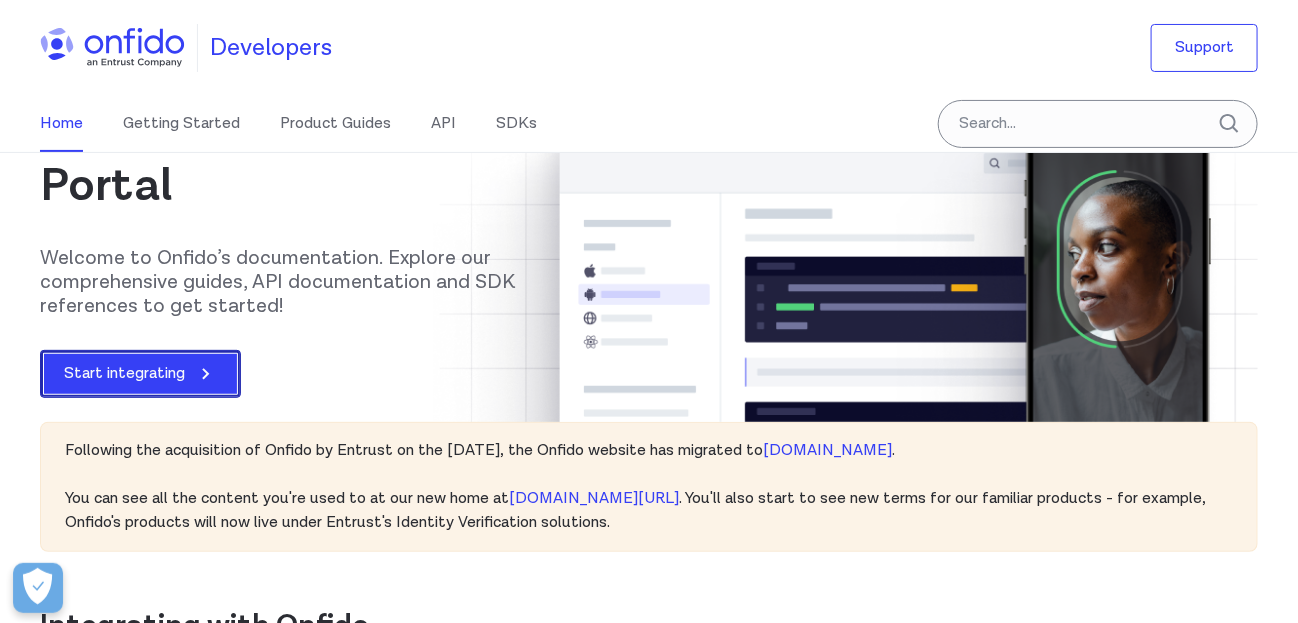 click 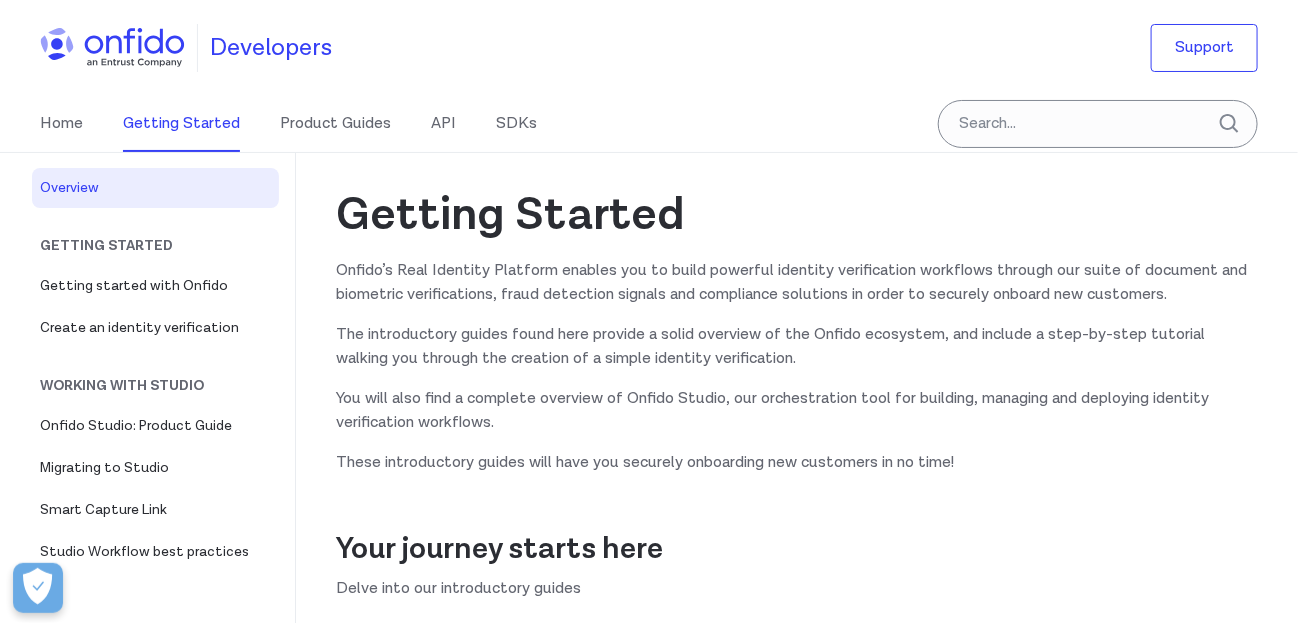 scroll, scrollTop: 0, scrollLeft: 0, axis: both 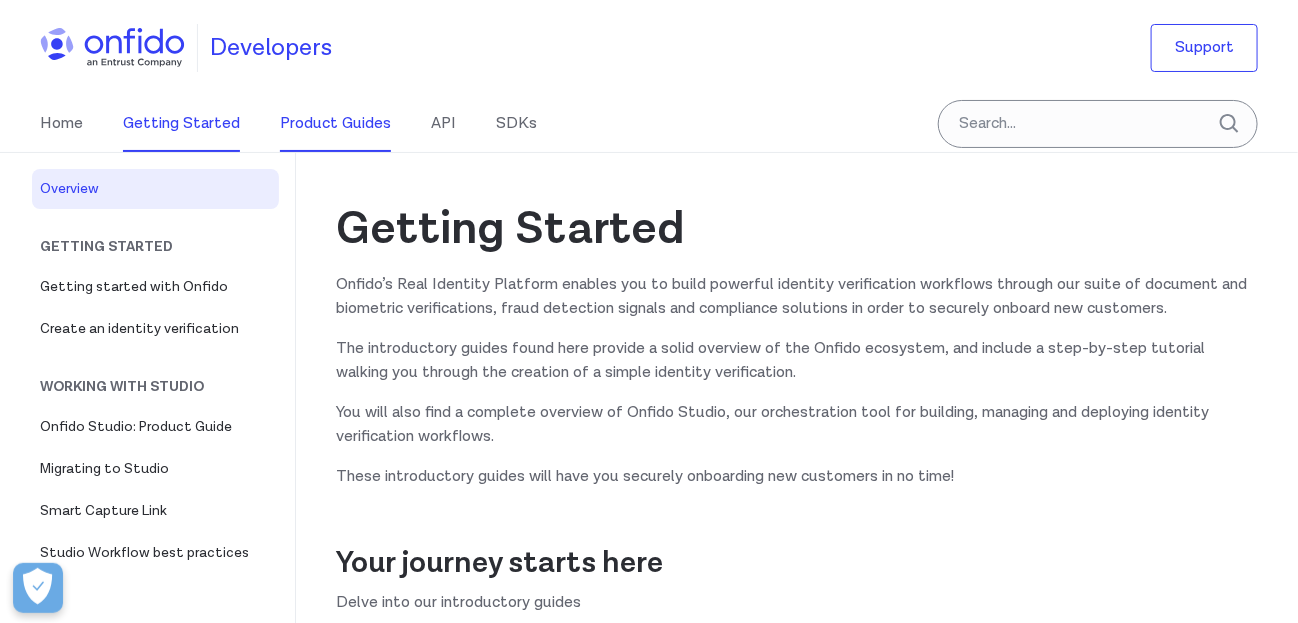 click on "Product Guides" at bounding box center [335, 124] 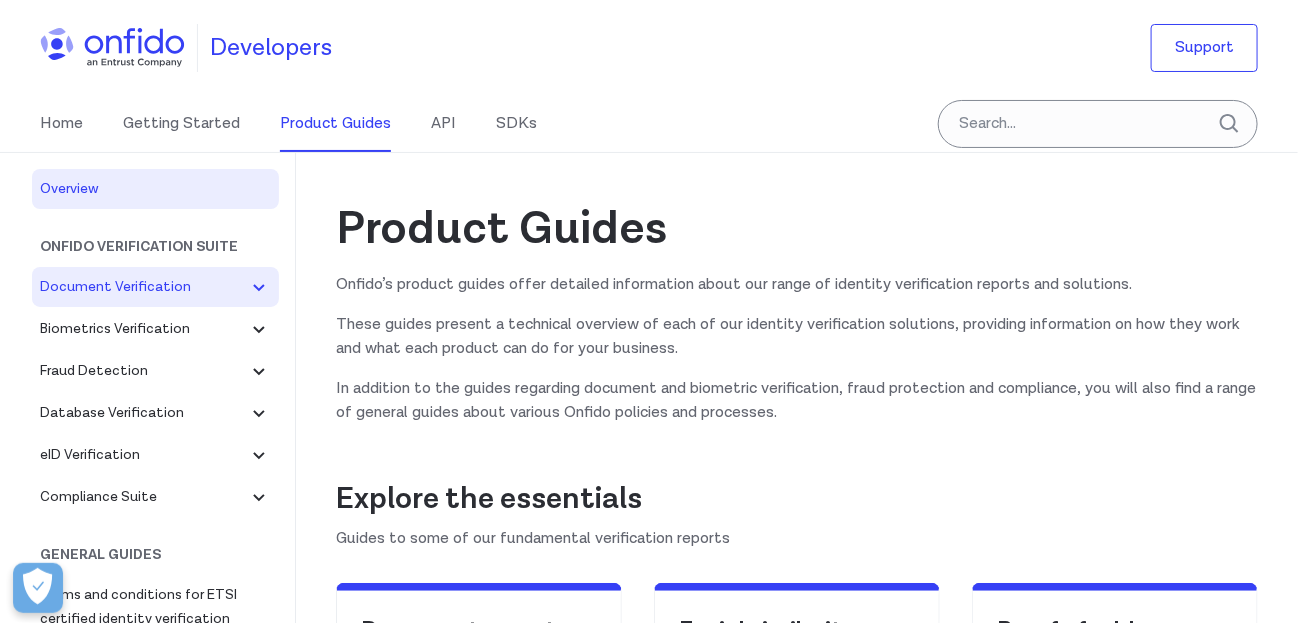 click 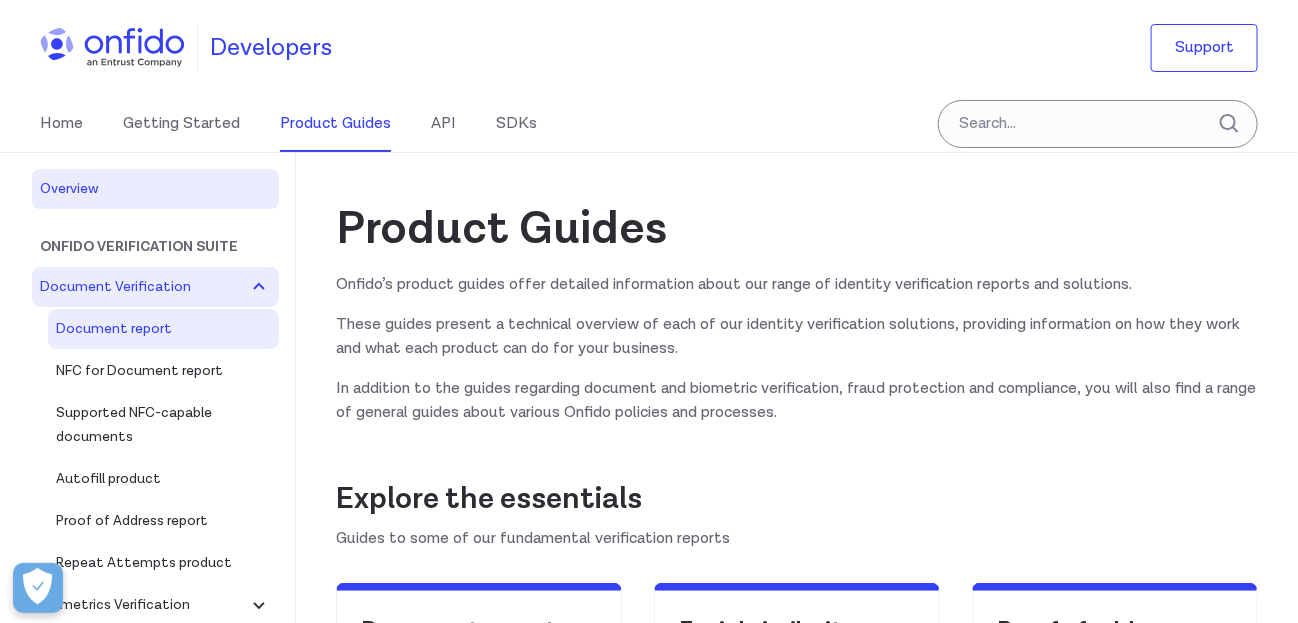 scroll, scrollTop: 99, scrollLeft: 0, axis: vertical 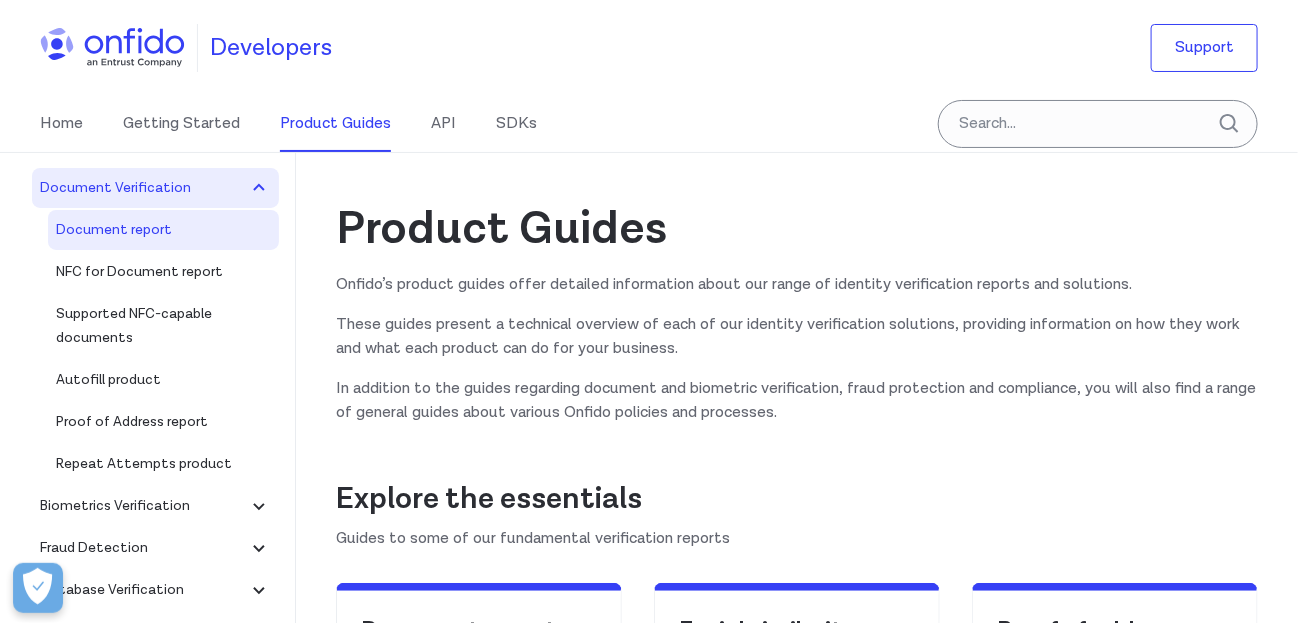 click on "Document report" at bounding box center (163, 230) 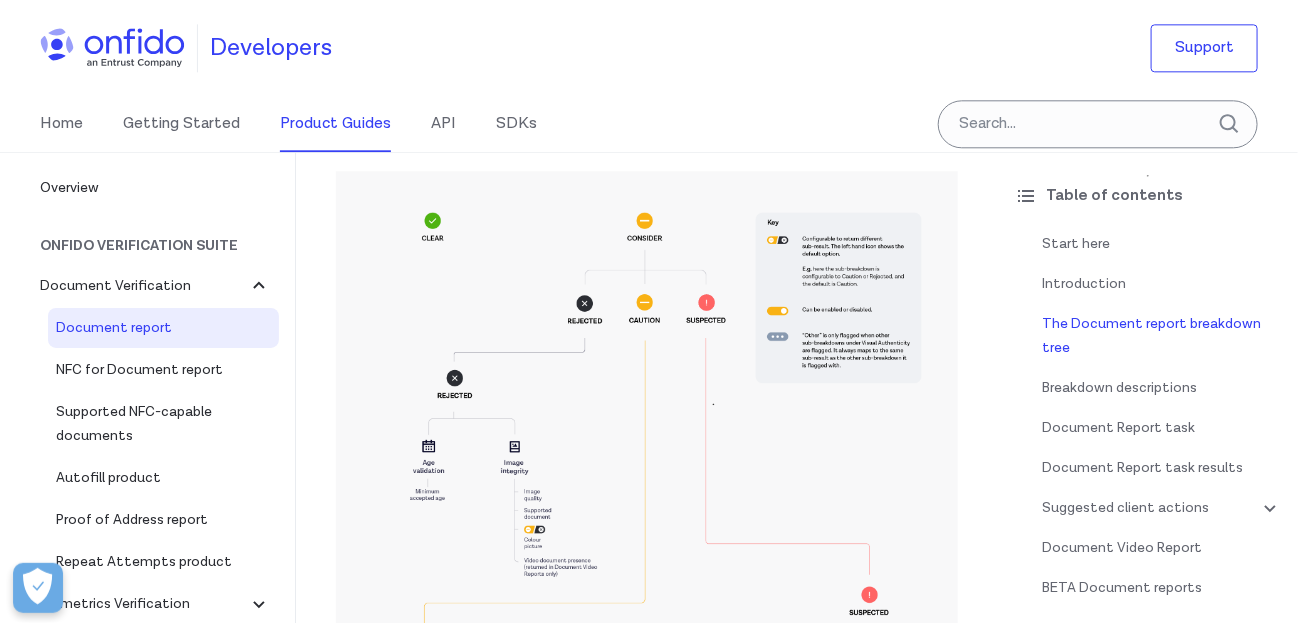scroll, scrollTop: 1800, scrollLeft: 0, axis: vertical 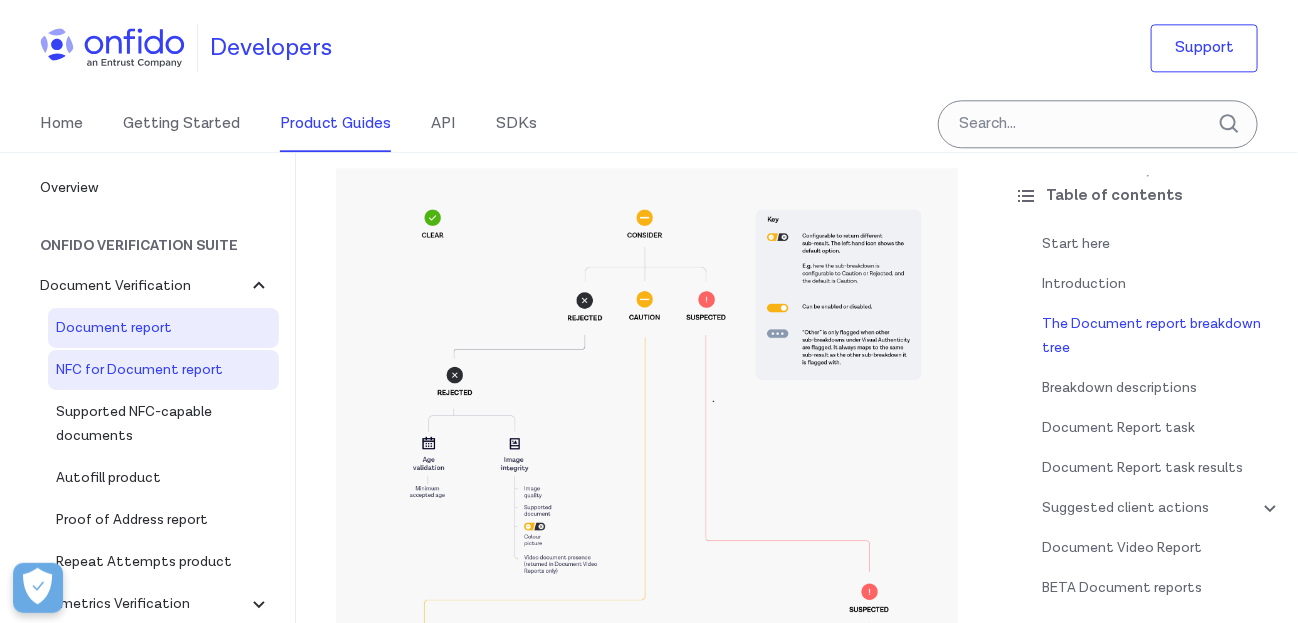 click on "NFC for Document report" at bounding box center (163, 370) 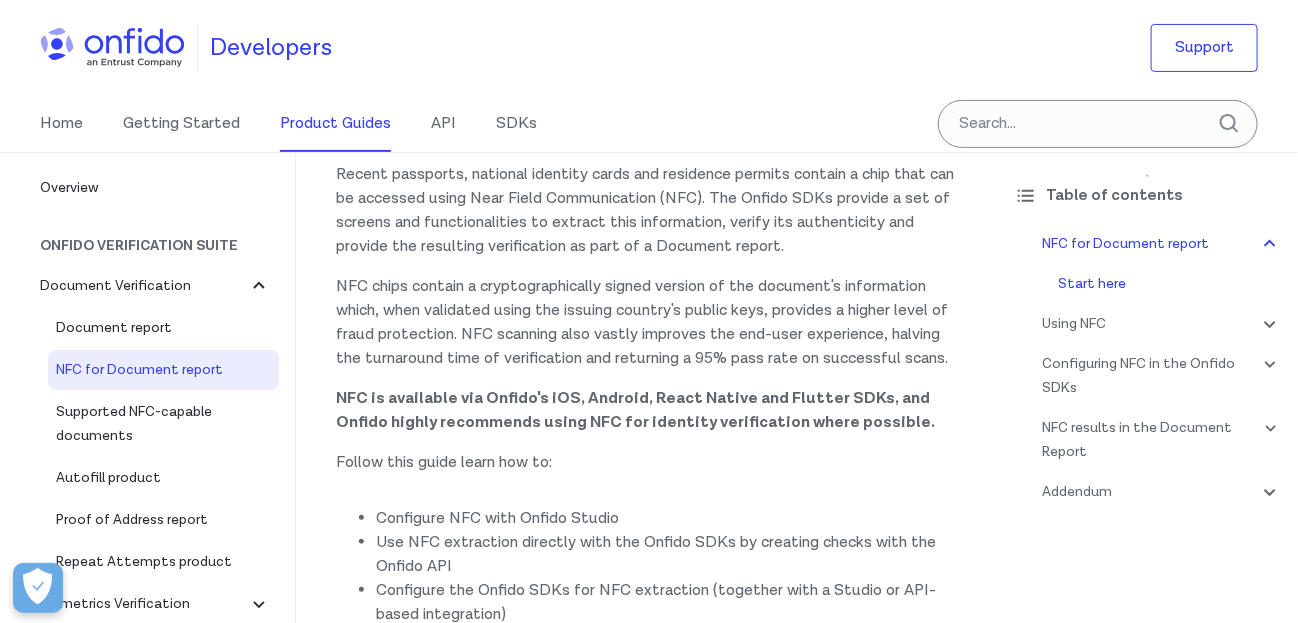 scroll, scrollTop: 200, scrollLeft: 0, axis: vertical 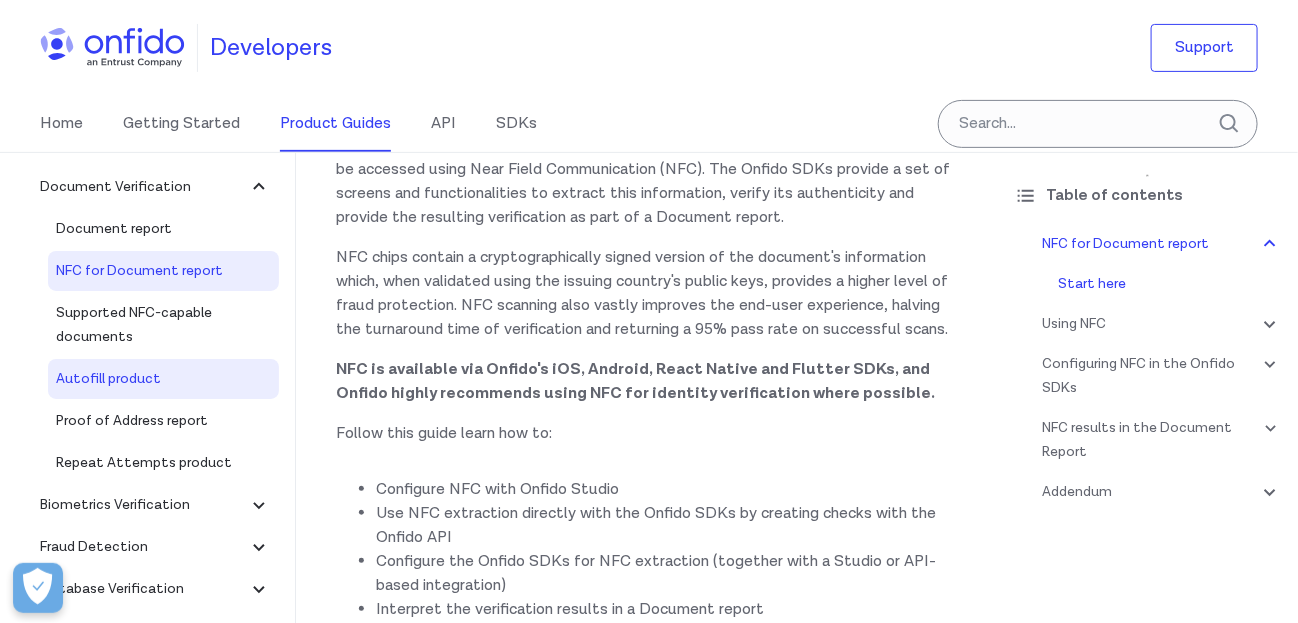 click on "Autofill product" at bounding box center (163, 379) 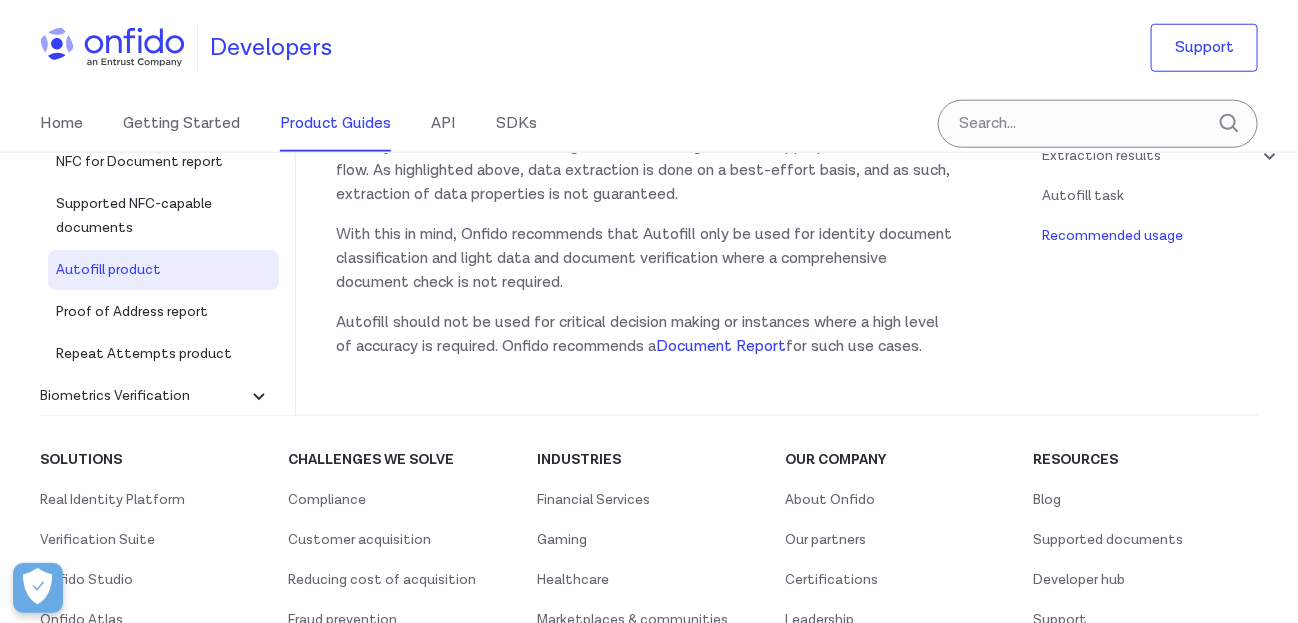 scroll, scrollTop: 3500, scrollLeft: 0, axis: vertical 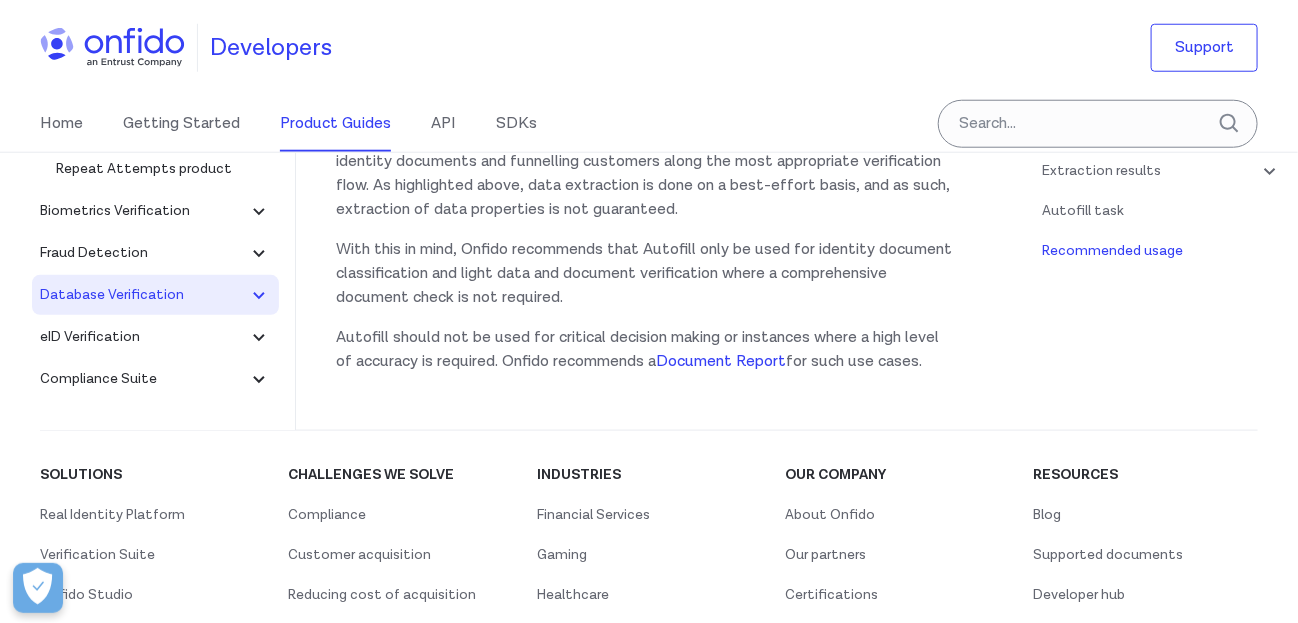 click 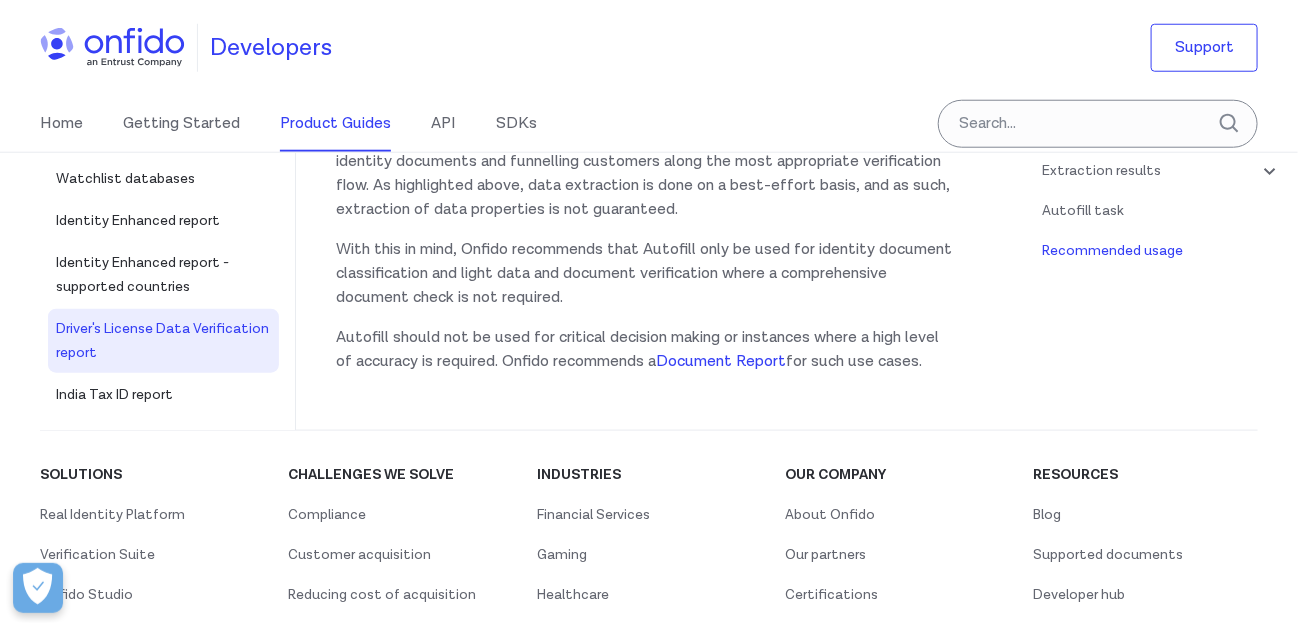 scroll, scrollTop: 300, scrollLeft: 0, axis: vertical 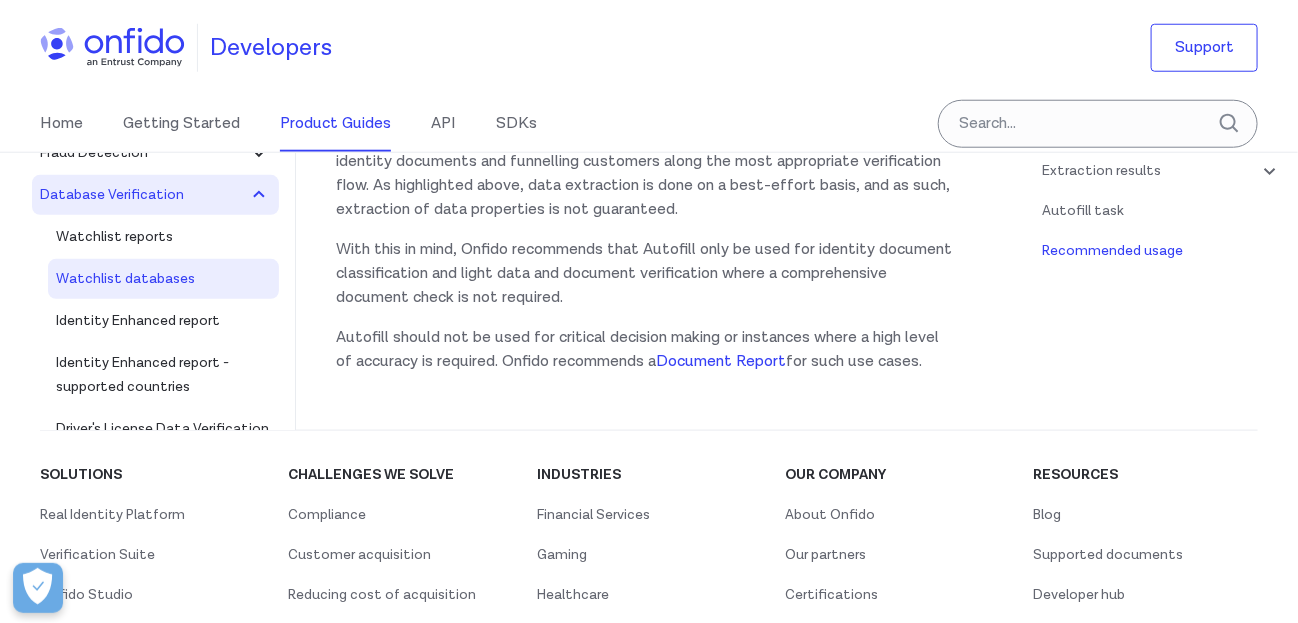 click on "Watchlist databases" at bounding box center (163, 279) 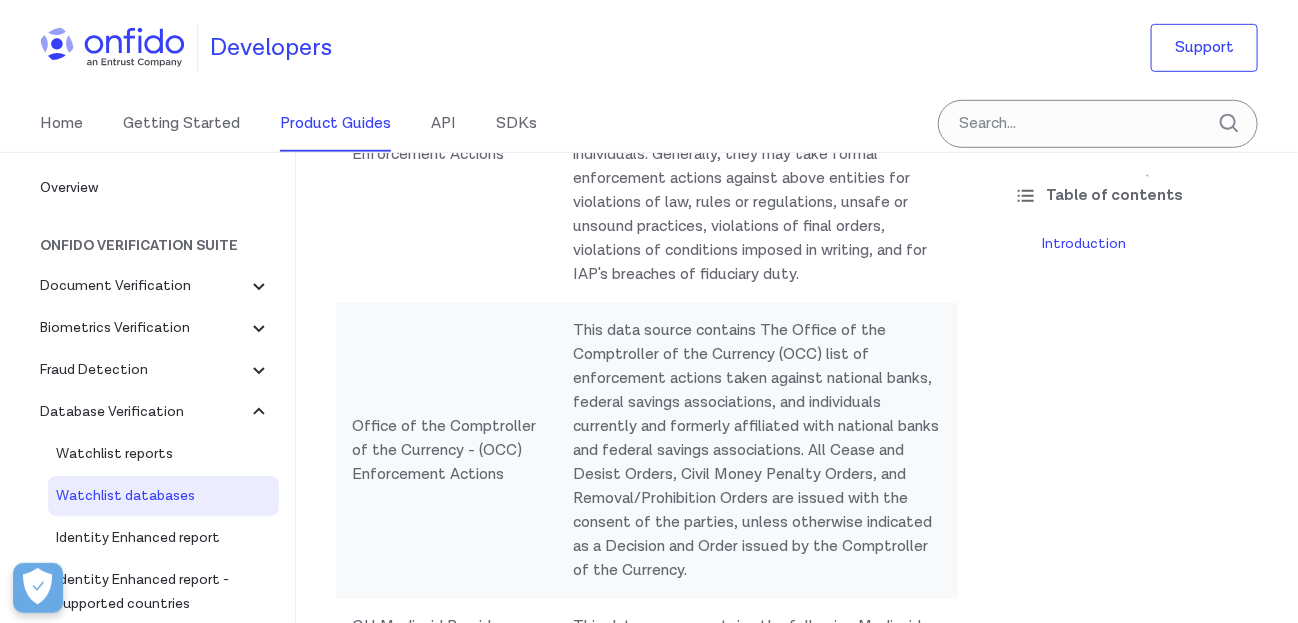 scroll, scrollTop: 14800, scrollLeft: 0, axis: vertical 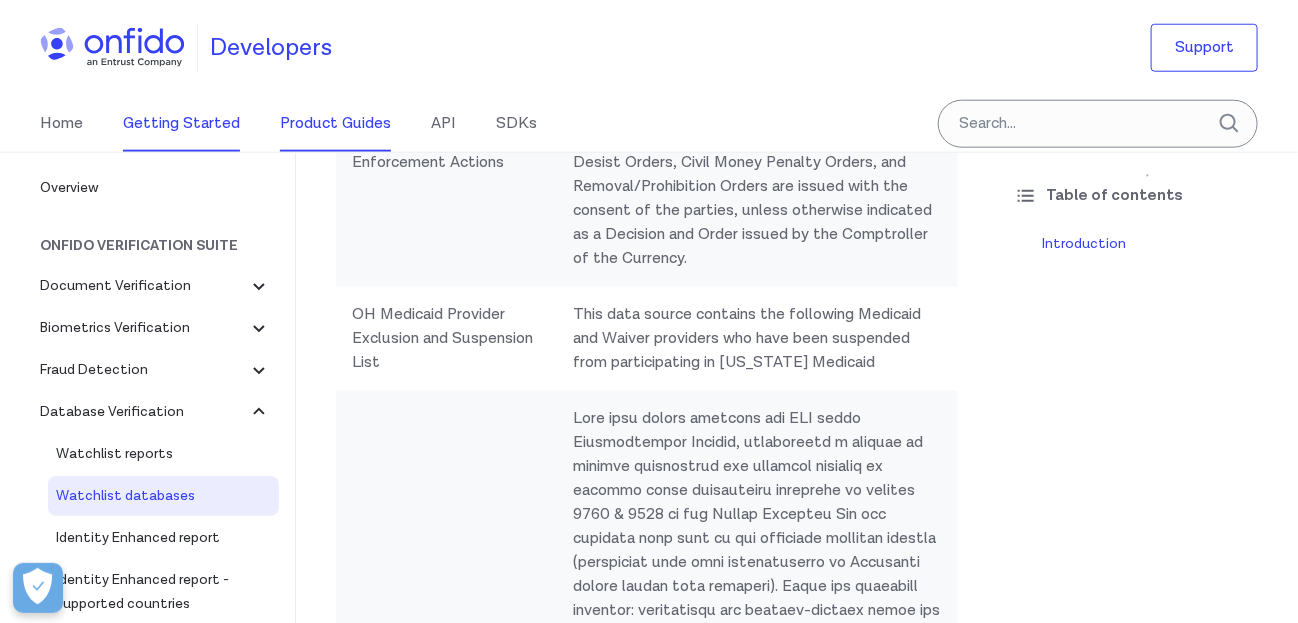click on "Getting Started" at bounding box center [181, 124] 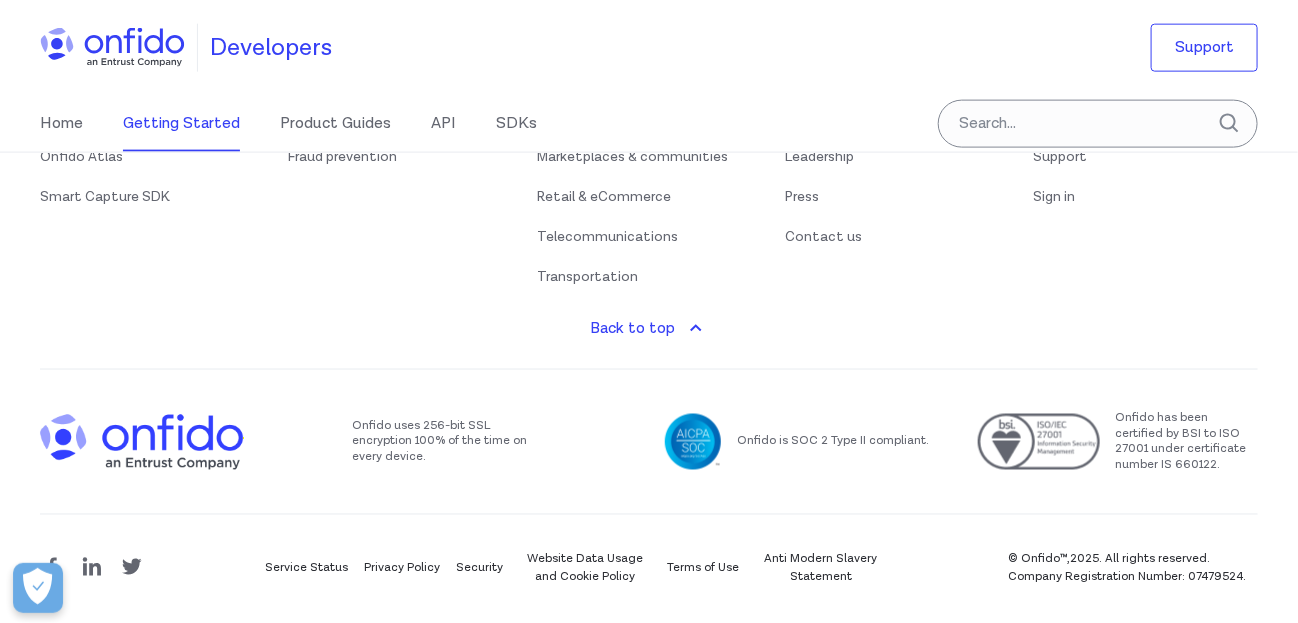 scroll, scrollTop: 0, scrollLeft: 0, axis: both 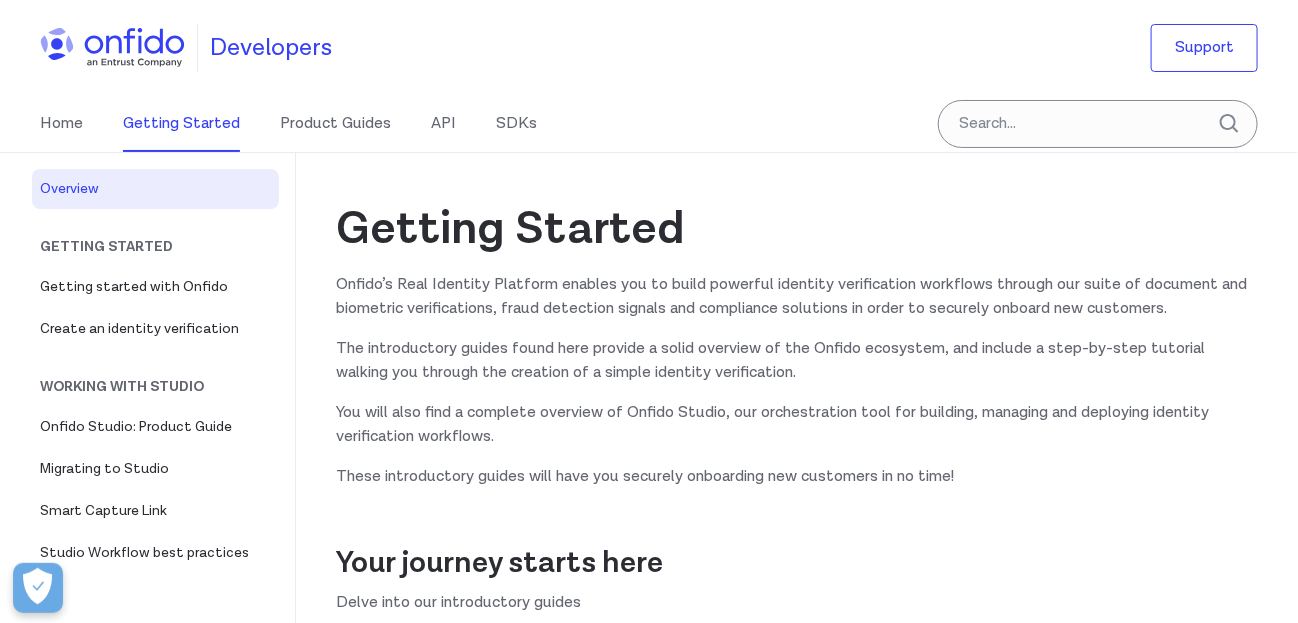 click on "Home Getting Started Product Guides API SDKs" at bounding box center (308, 124) 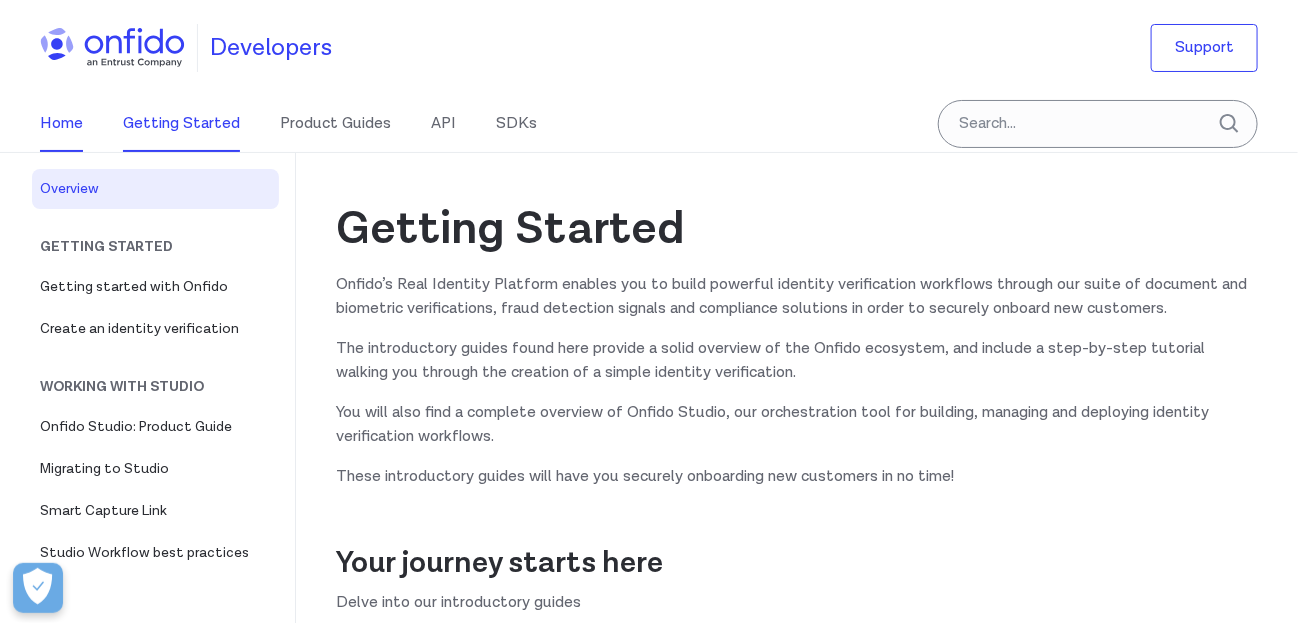 click on "Home" at bounding box center [61, 124] 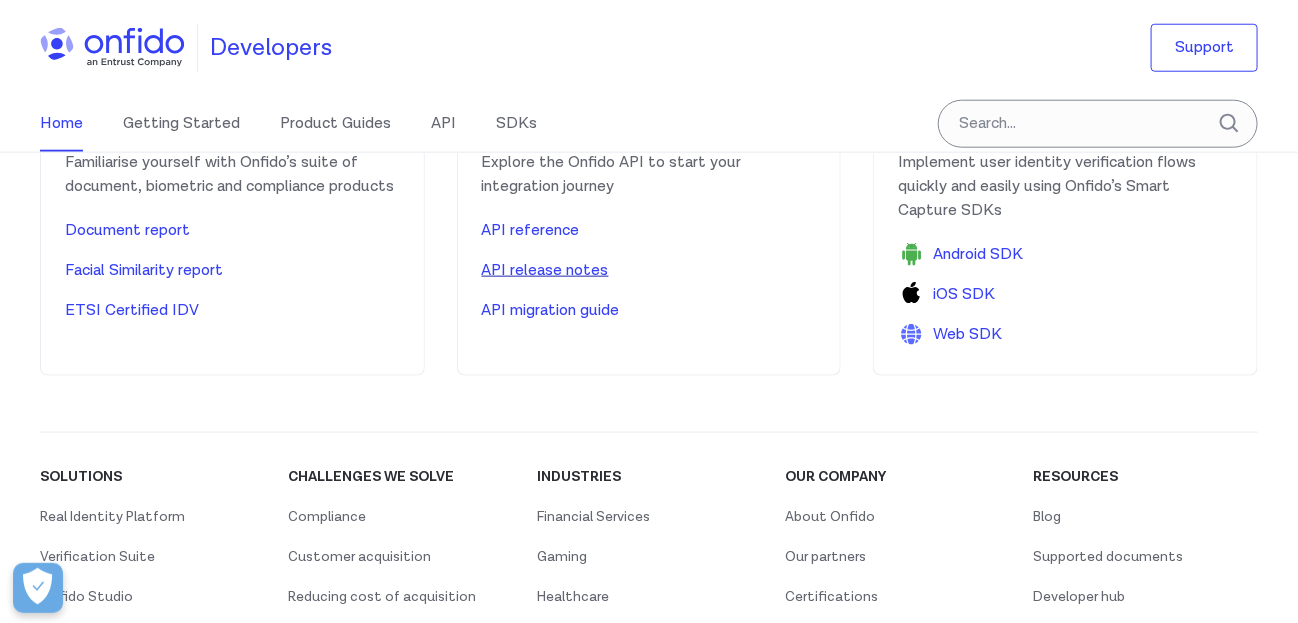 scroll, scrollTop: 713, scrollLeft: 0, axis: vertical 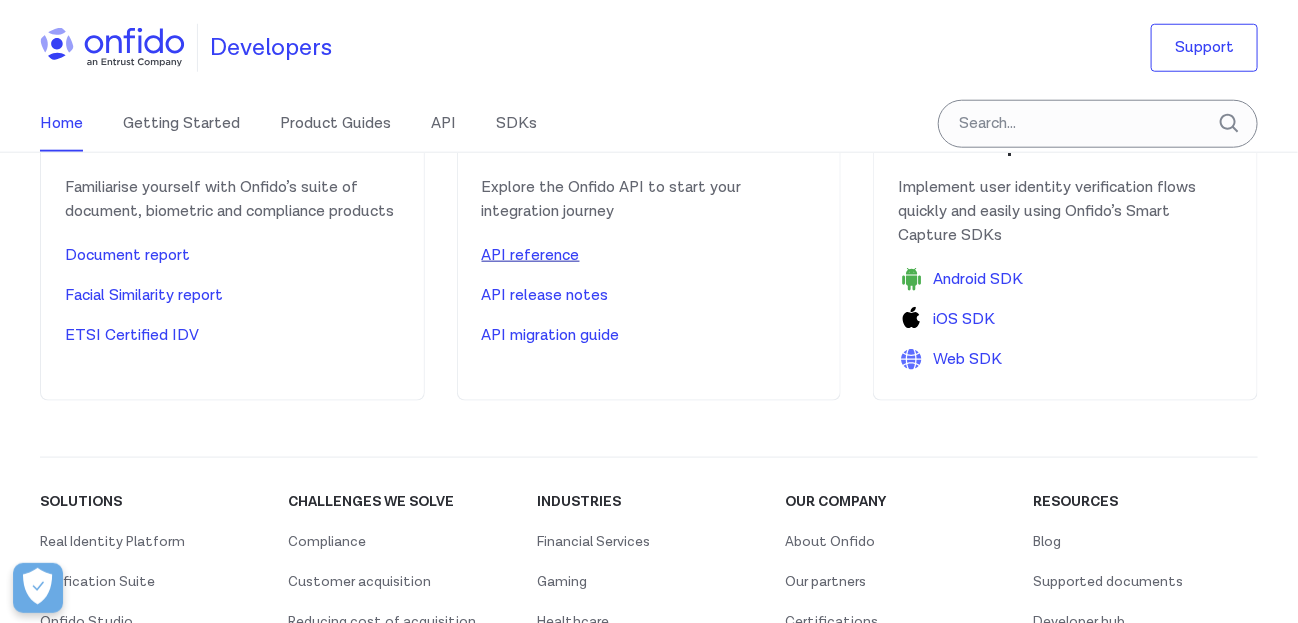 click on "API reference" at bounding box center [531, 256] 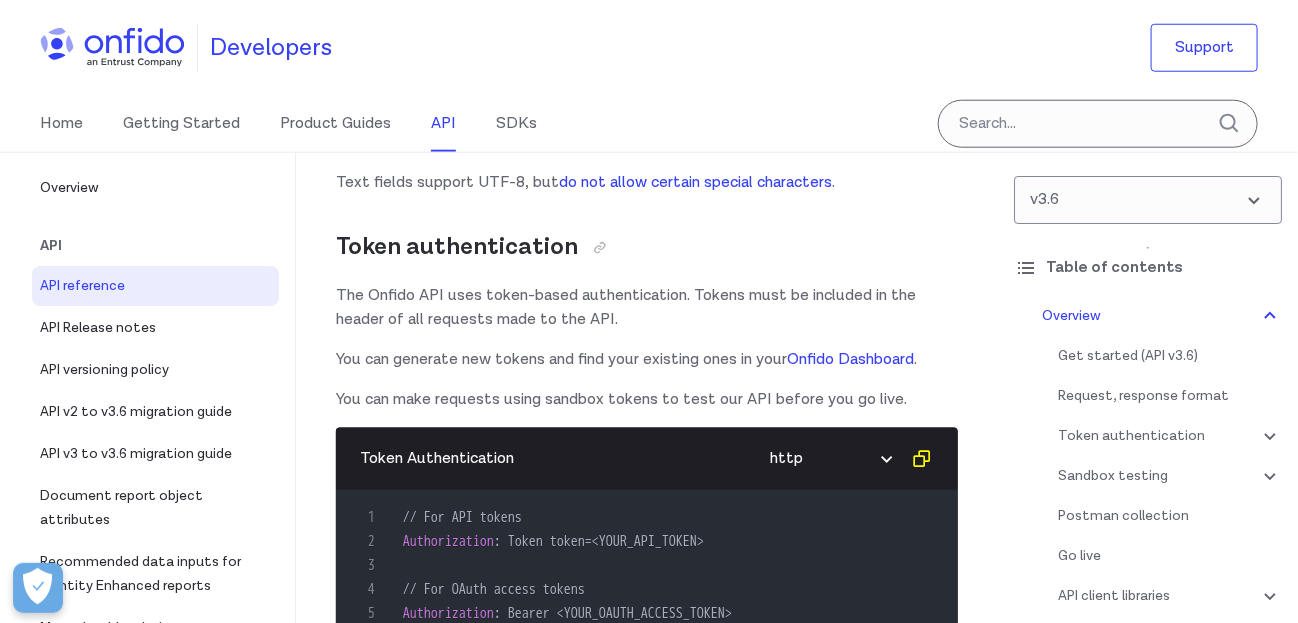 scroll, scrollTop: 300, scrollLeft: 0, axis: vertical 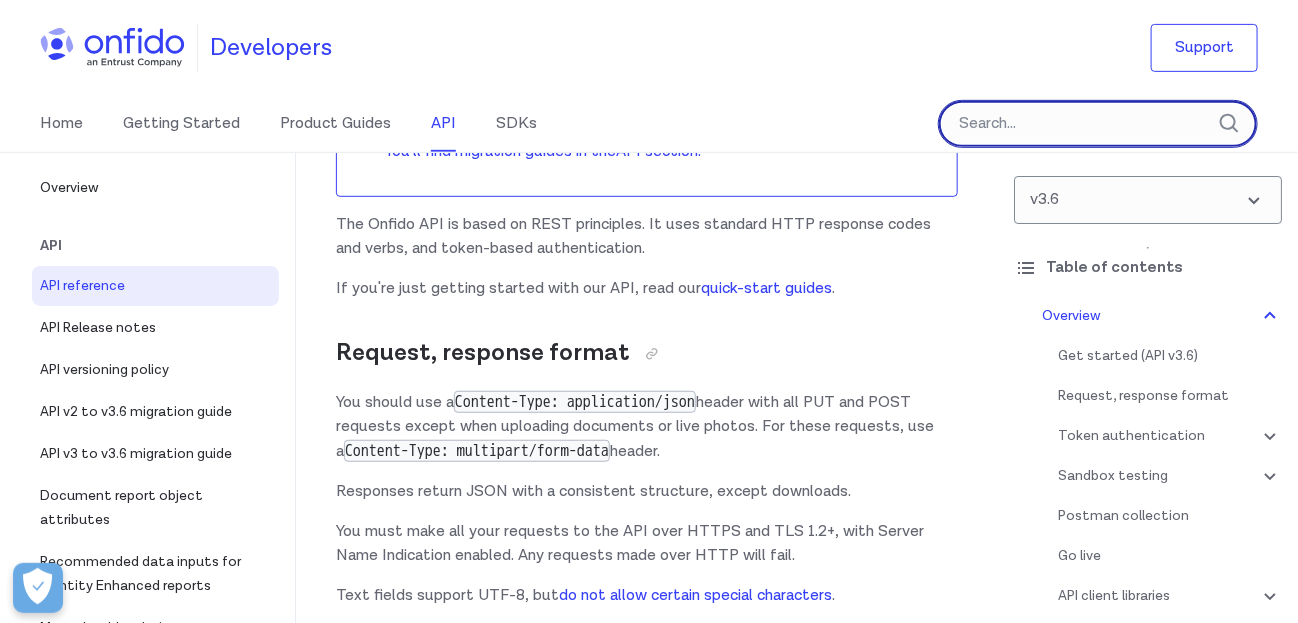 click at bounding box center (1098, 124) 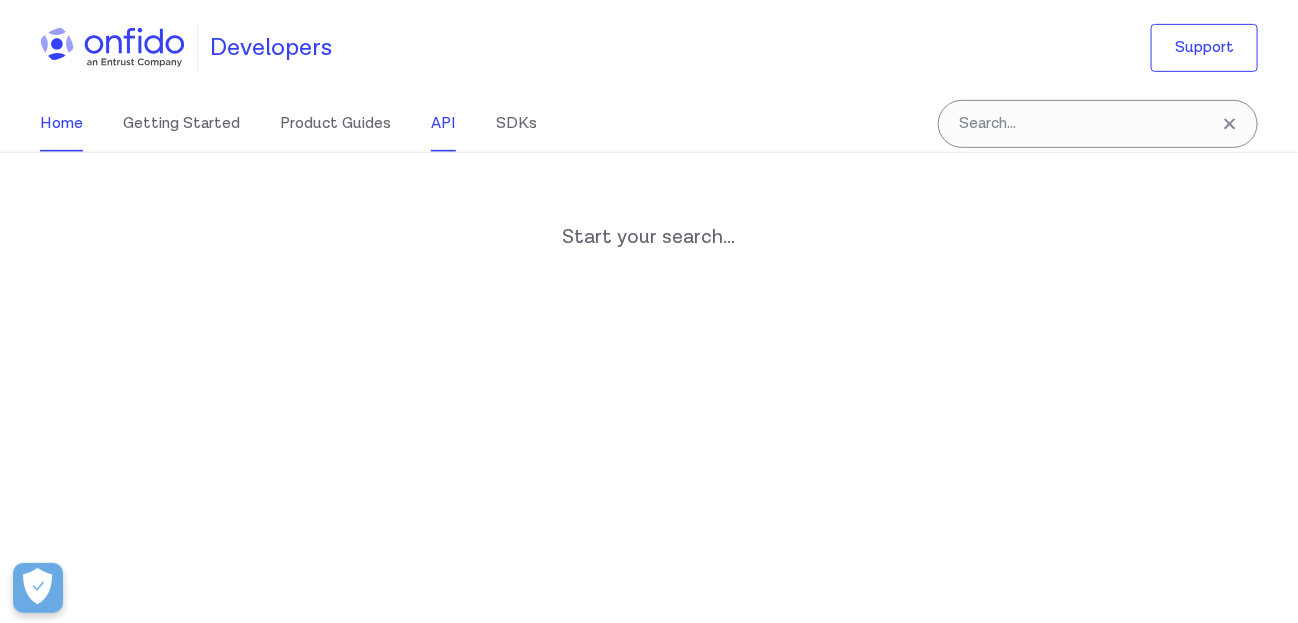 click on "Home" at bounding box center (61, 124) 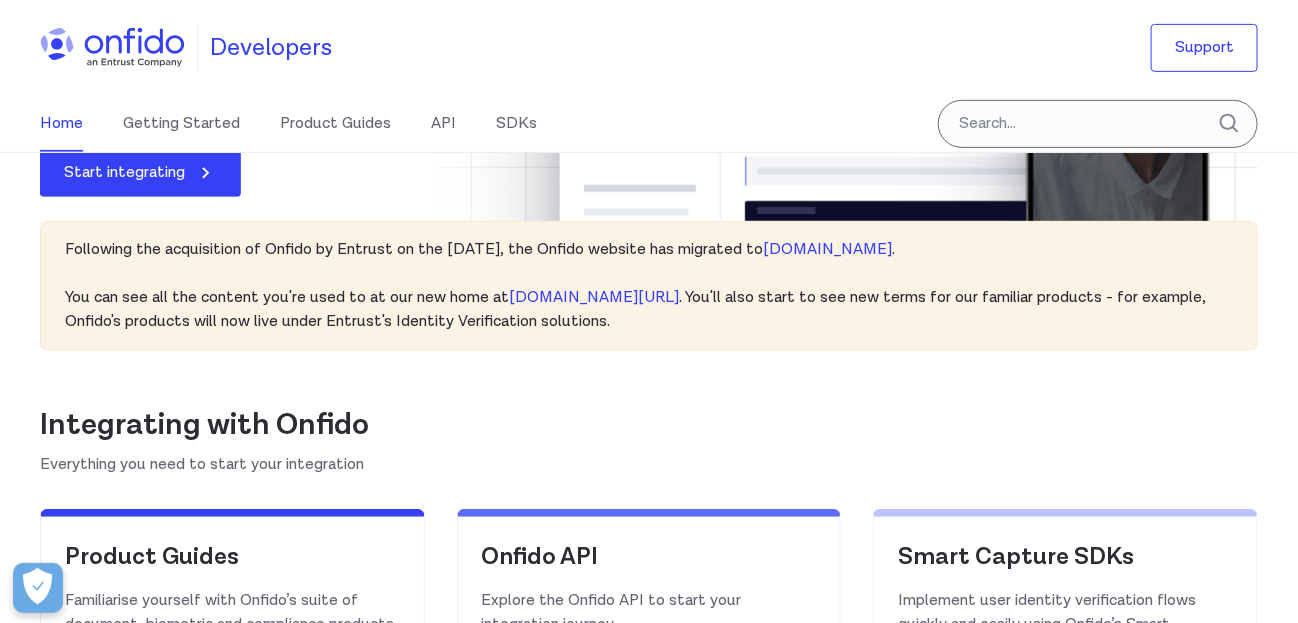scroll, scrollTop: 0, scrollLeft: 0, axis: both 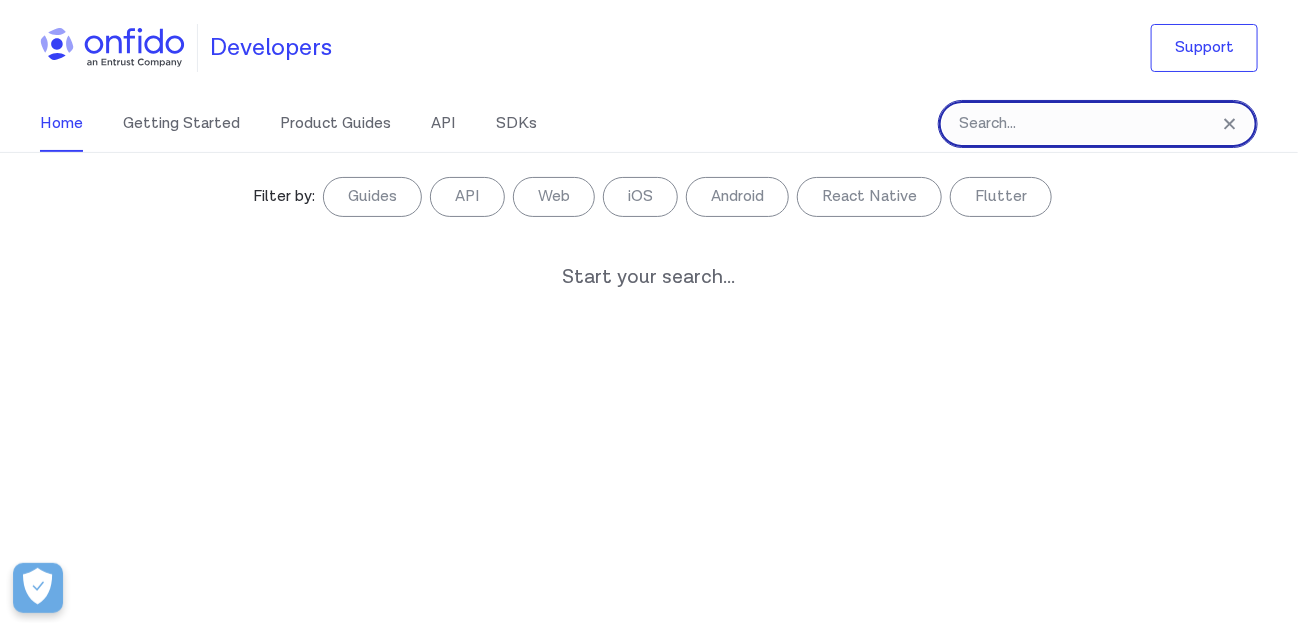 click at bounding box center (1098, 124) 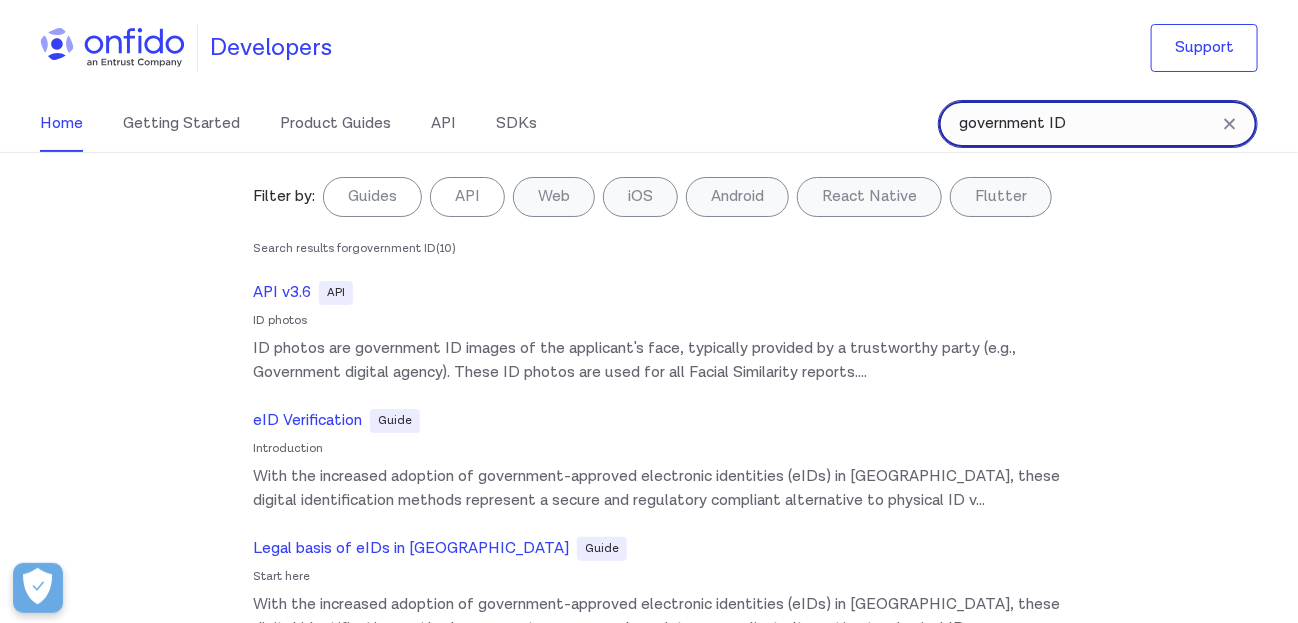 type on "government ID" 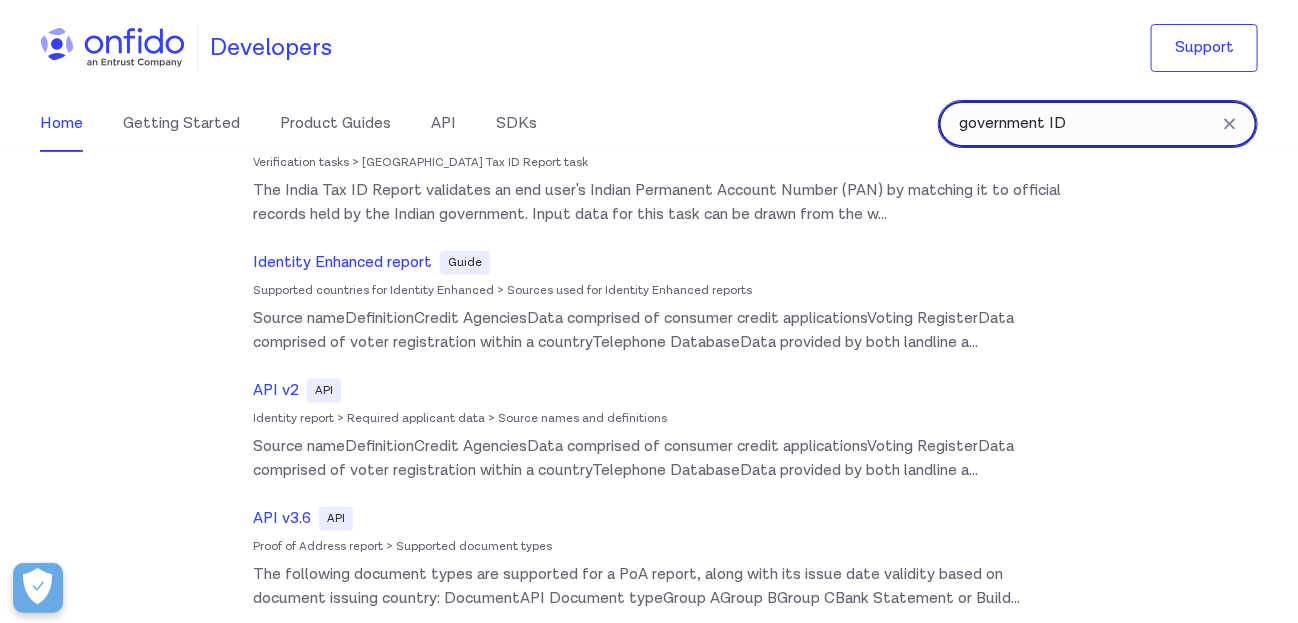 scroll, scrollTop: 936, scrollLeft: 0, axis: vertical 